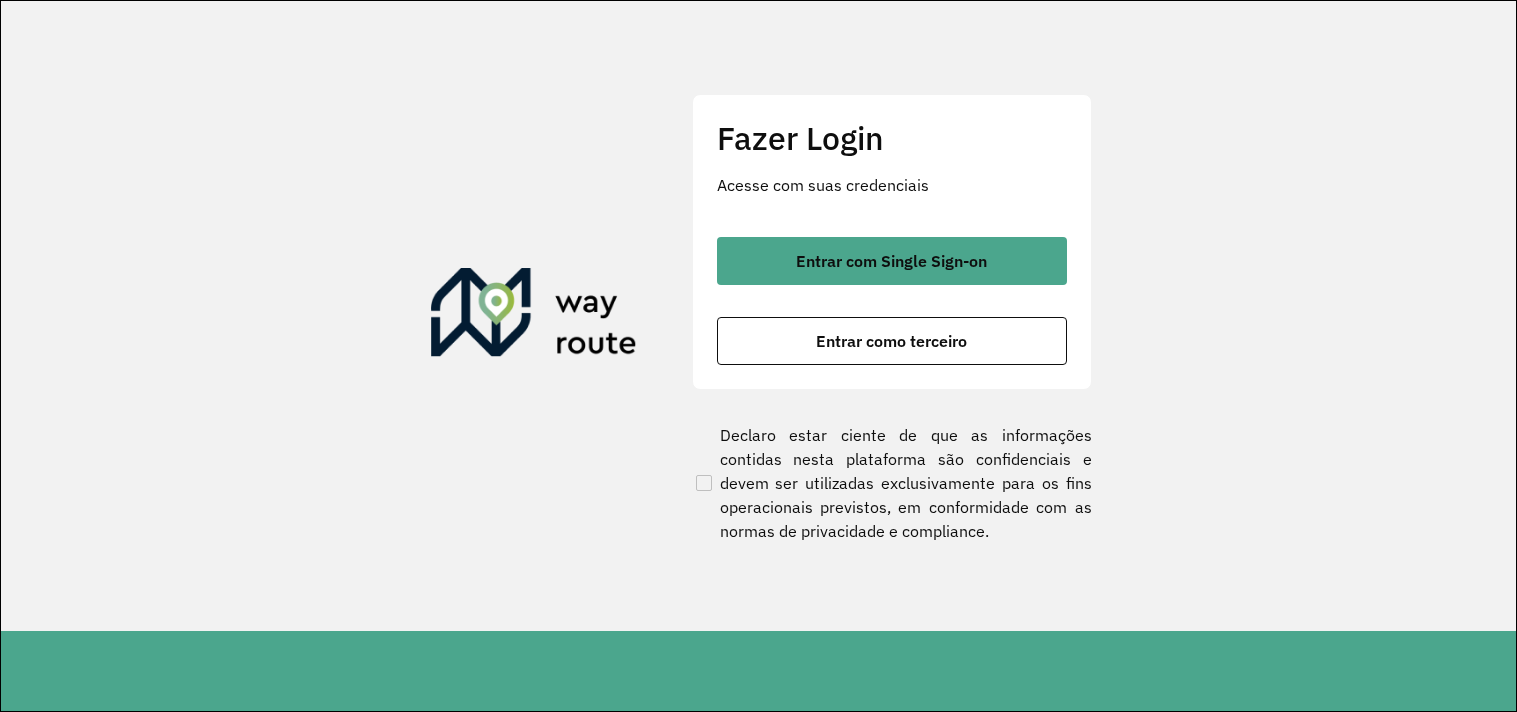 scroll, scrollTop: 0, scrollLeft: 0, axis: both 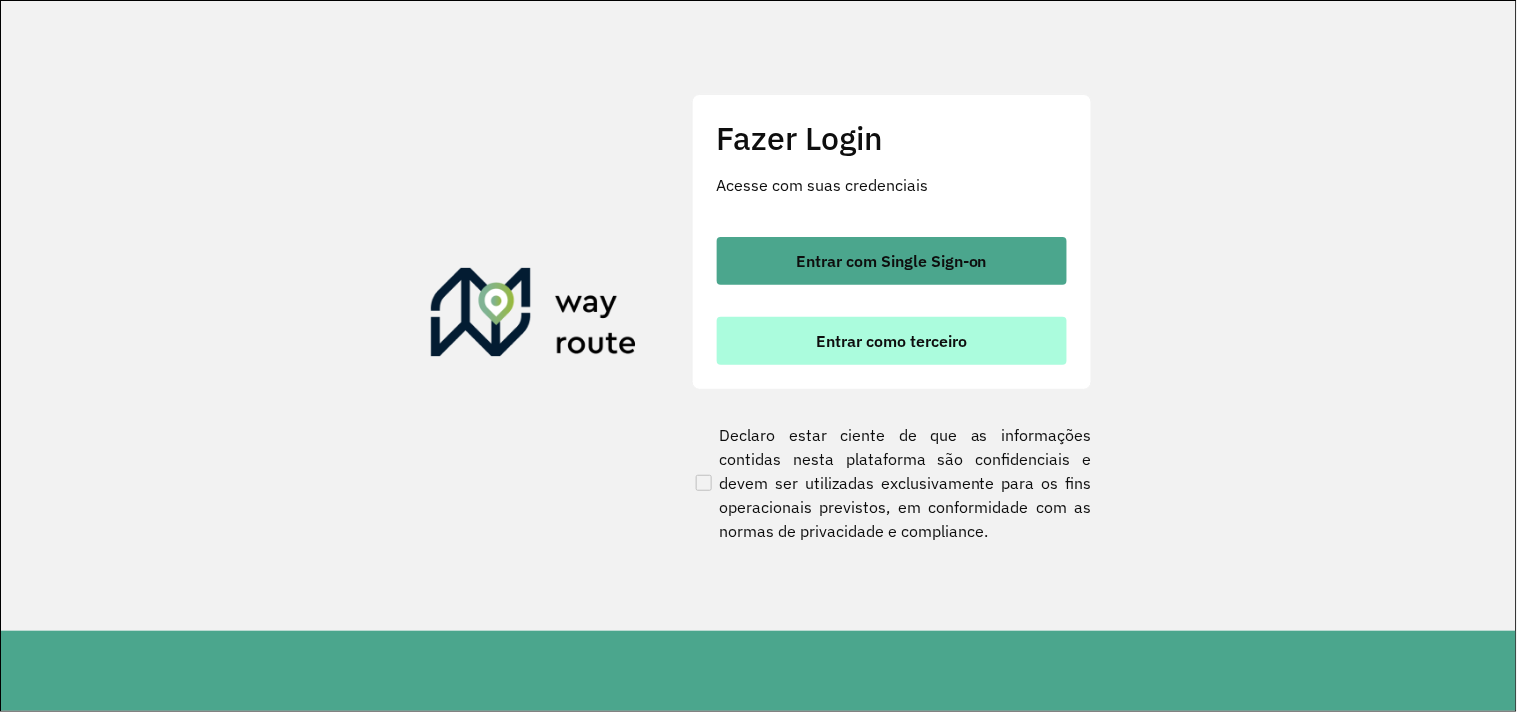 click on "Entrar como terceiro" at bounding box center [892, 341] 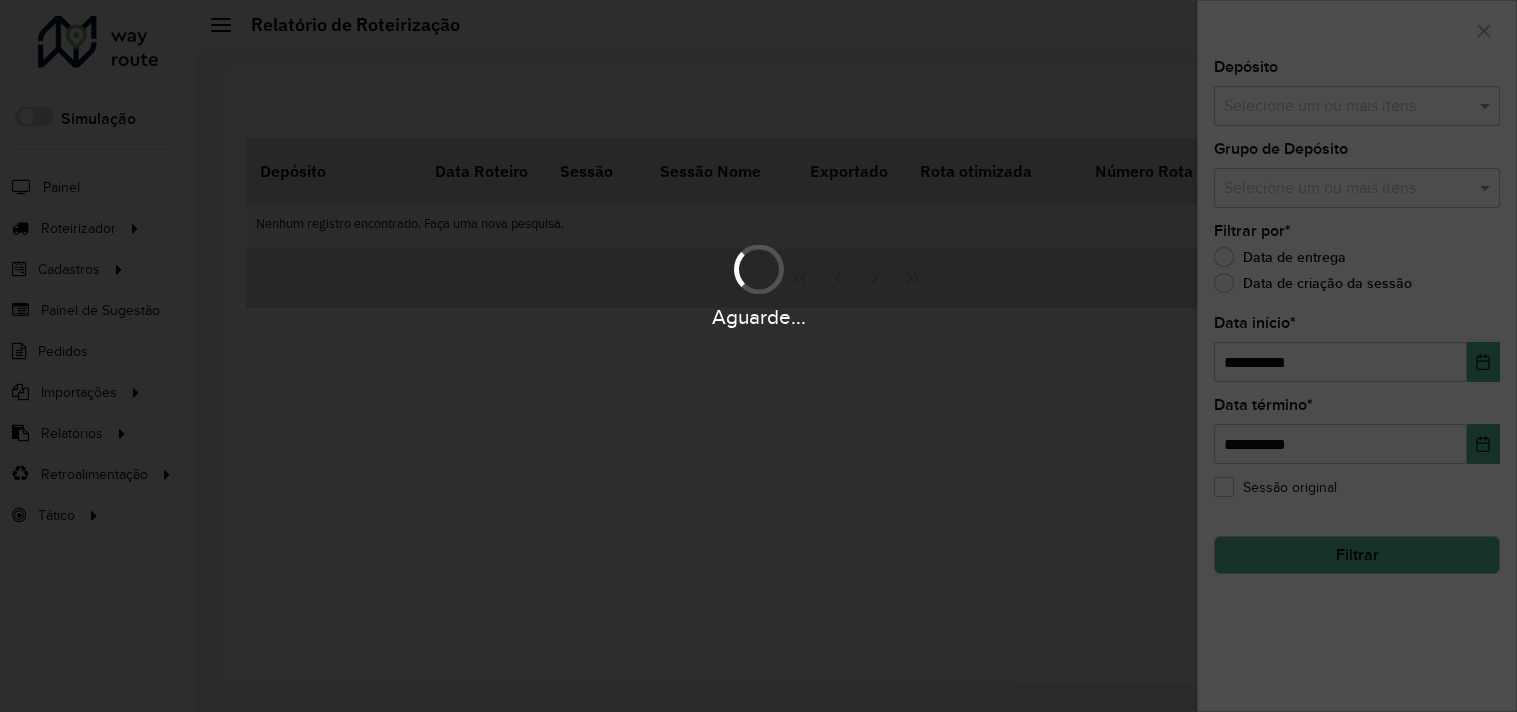 scroll, scrollTop: 0, scrollLeft: 0, axis: both 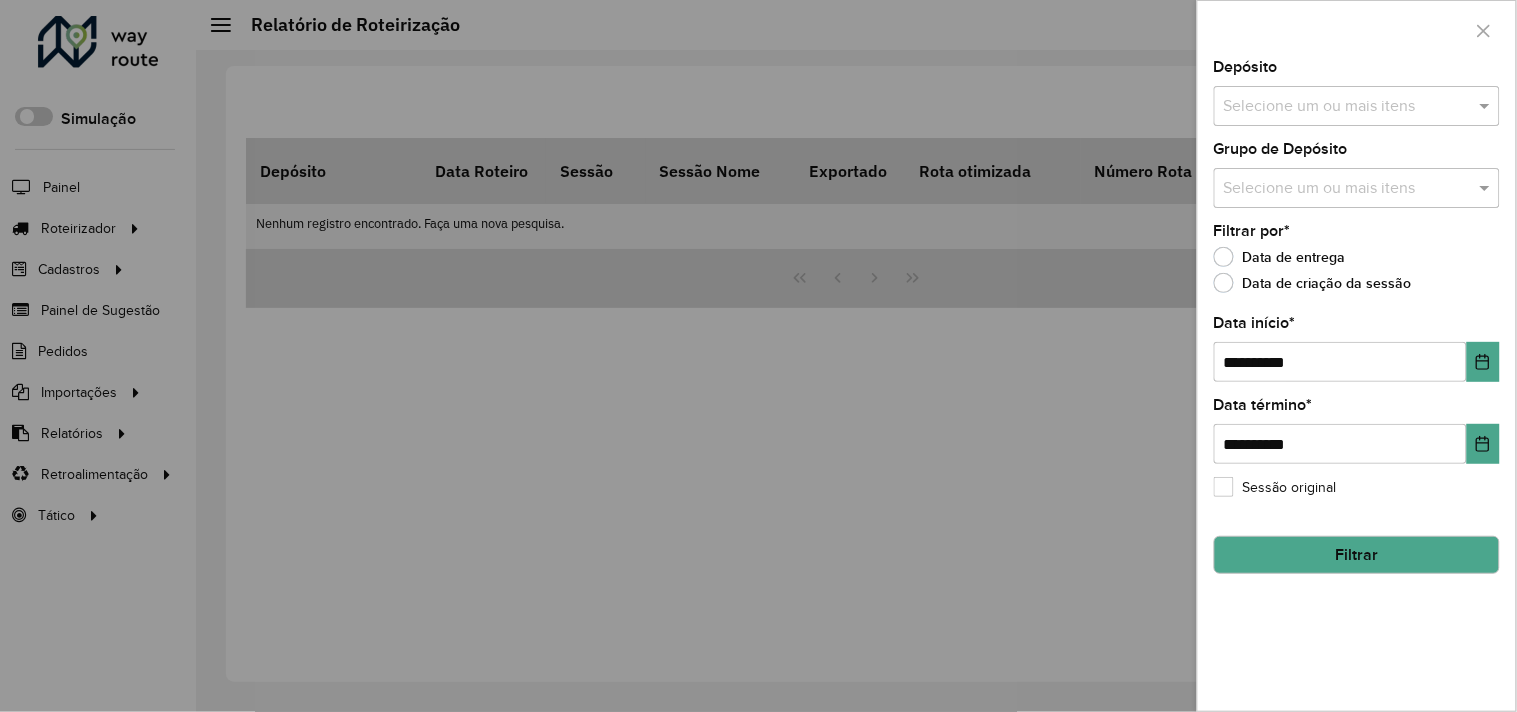 click at bounding box center [758, 356] 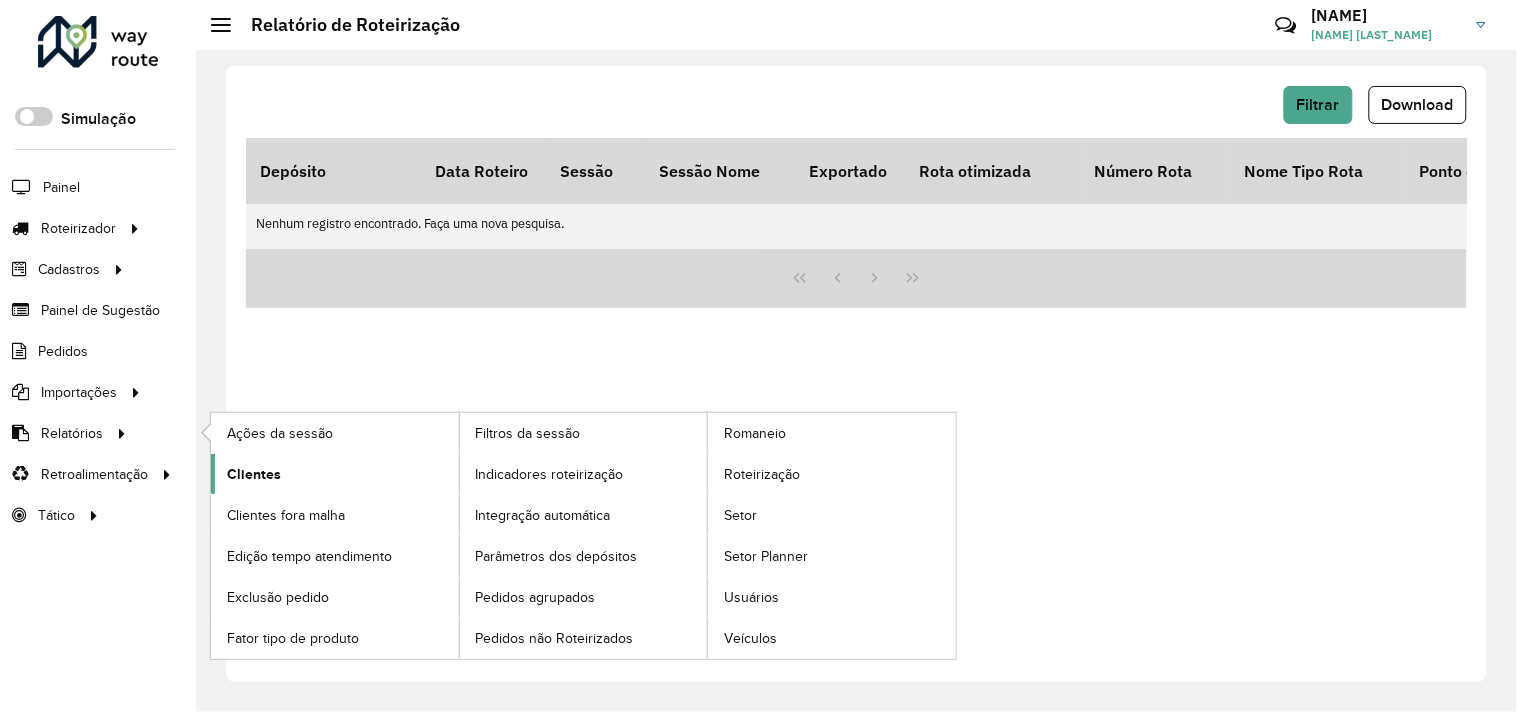 click on "Clientes" 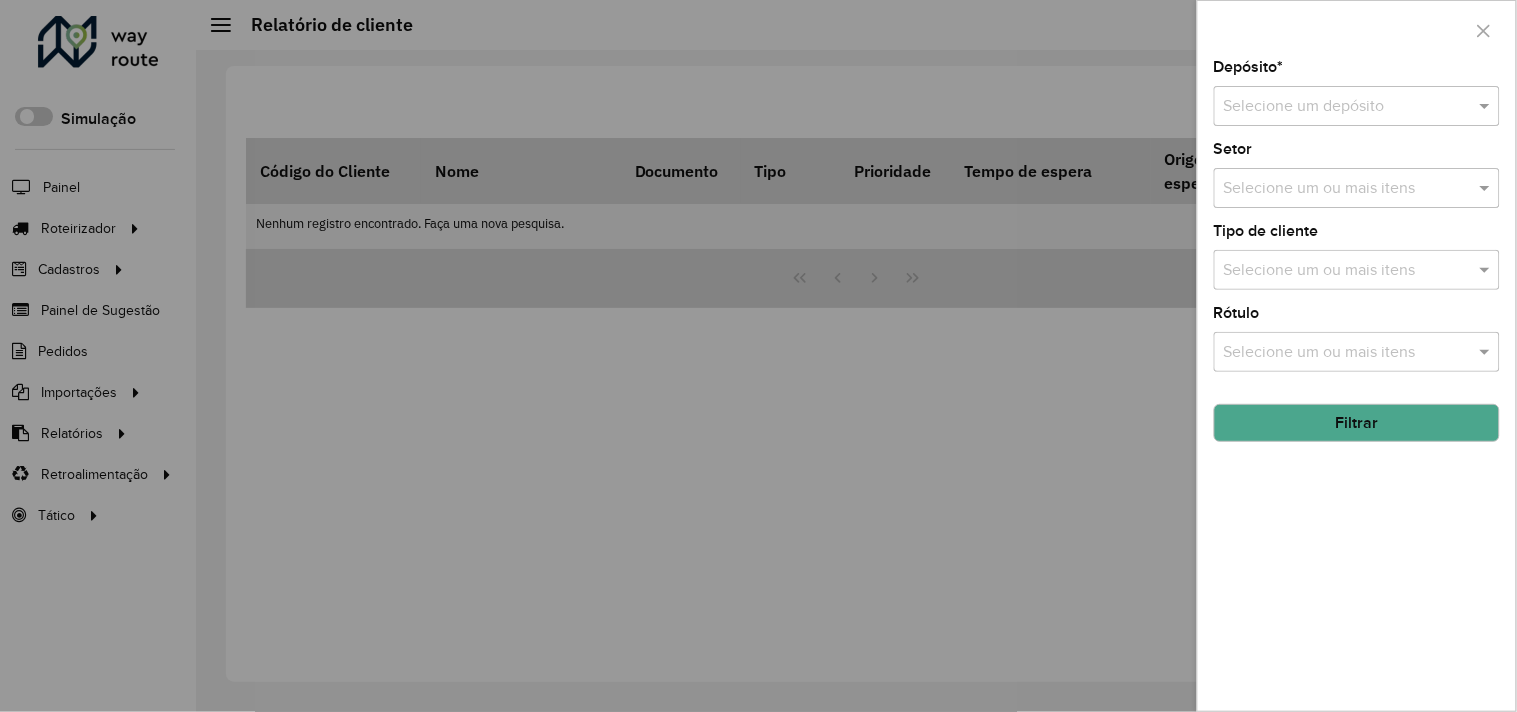 click at bounding box center [1337, 107] 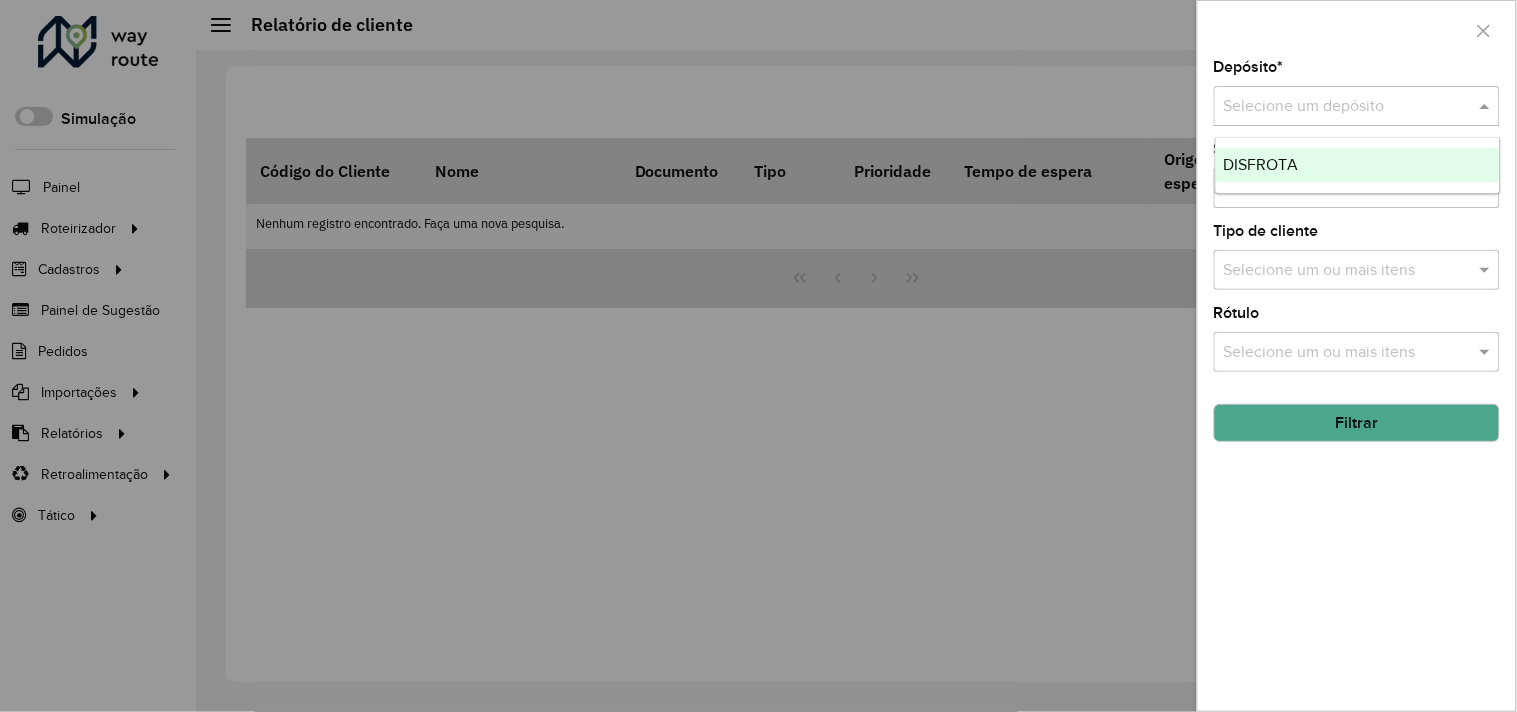 click on "DISFROTA" at bounding box center (1261, 164) 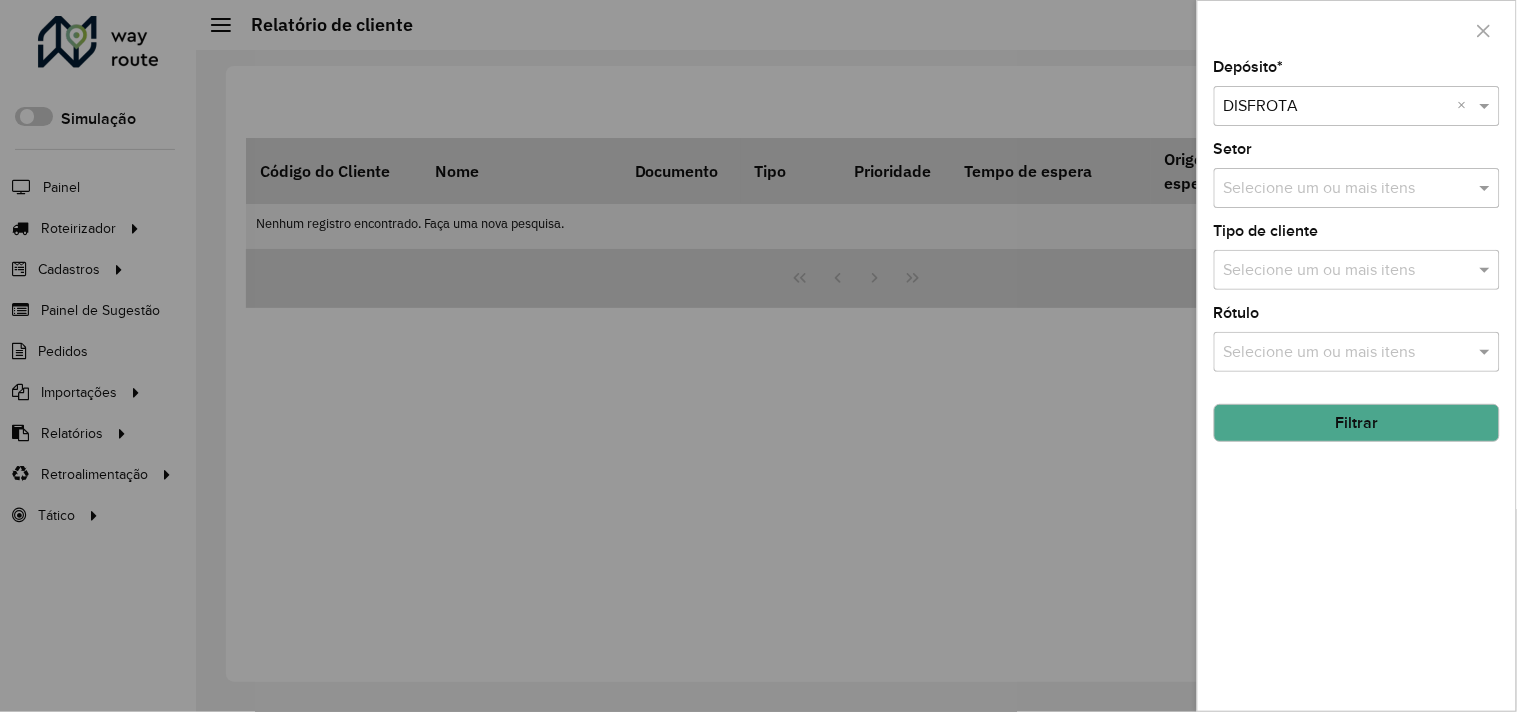 click on "Filtrar" 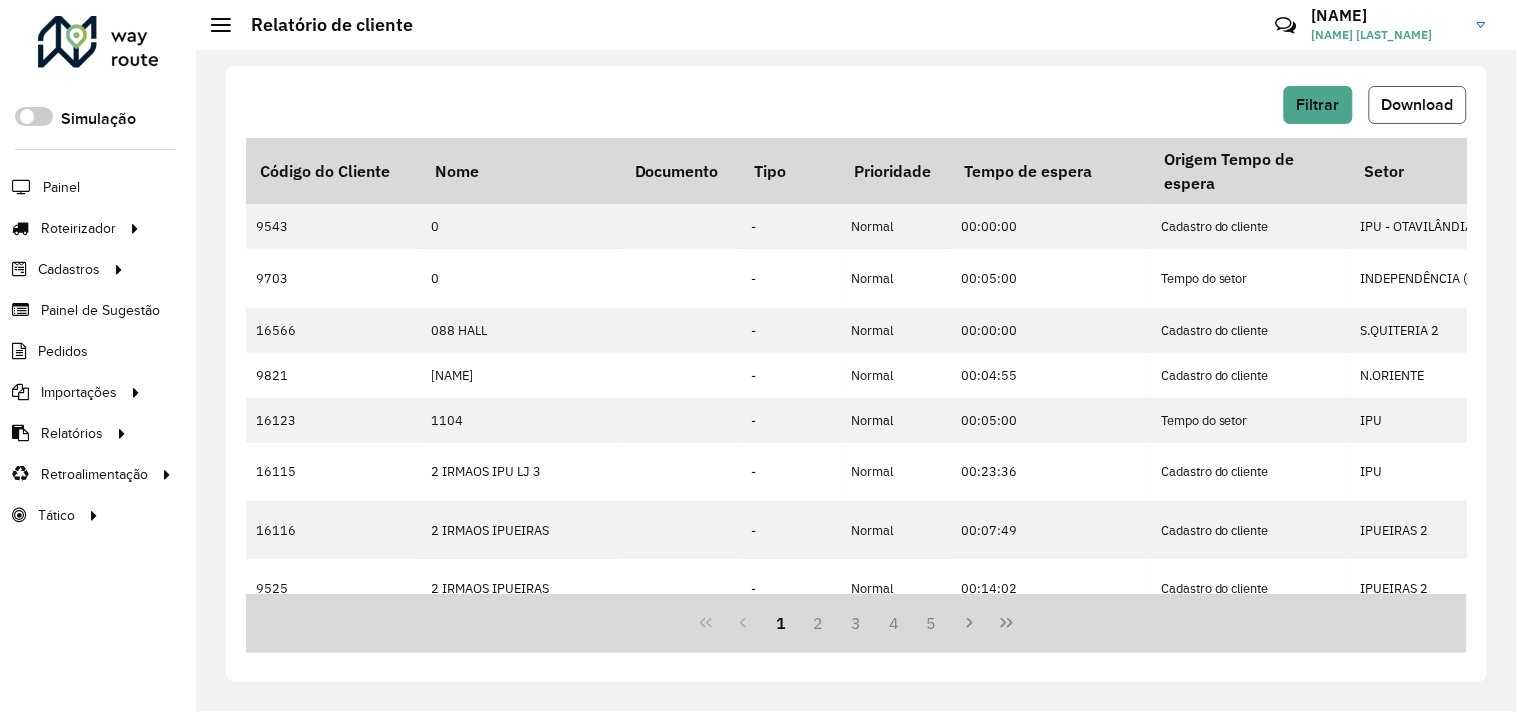 click on "Download" 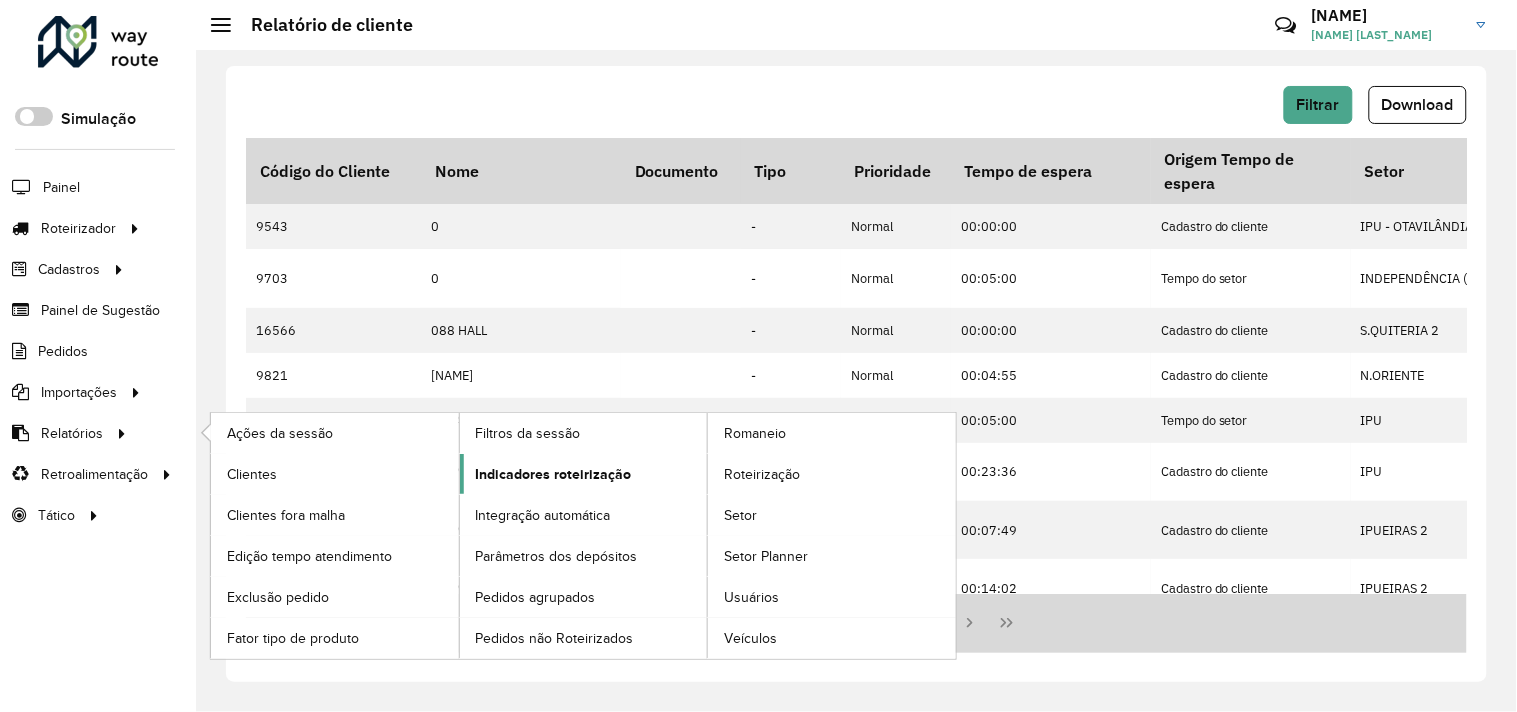 click on "Indicadores roteirização" 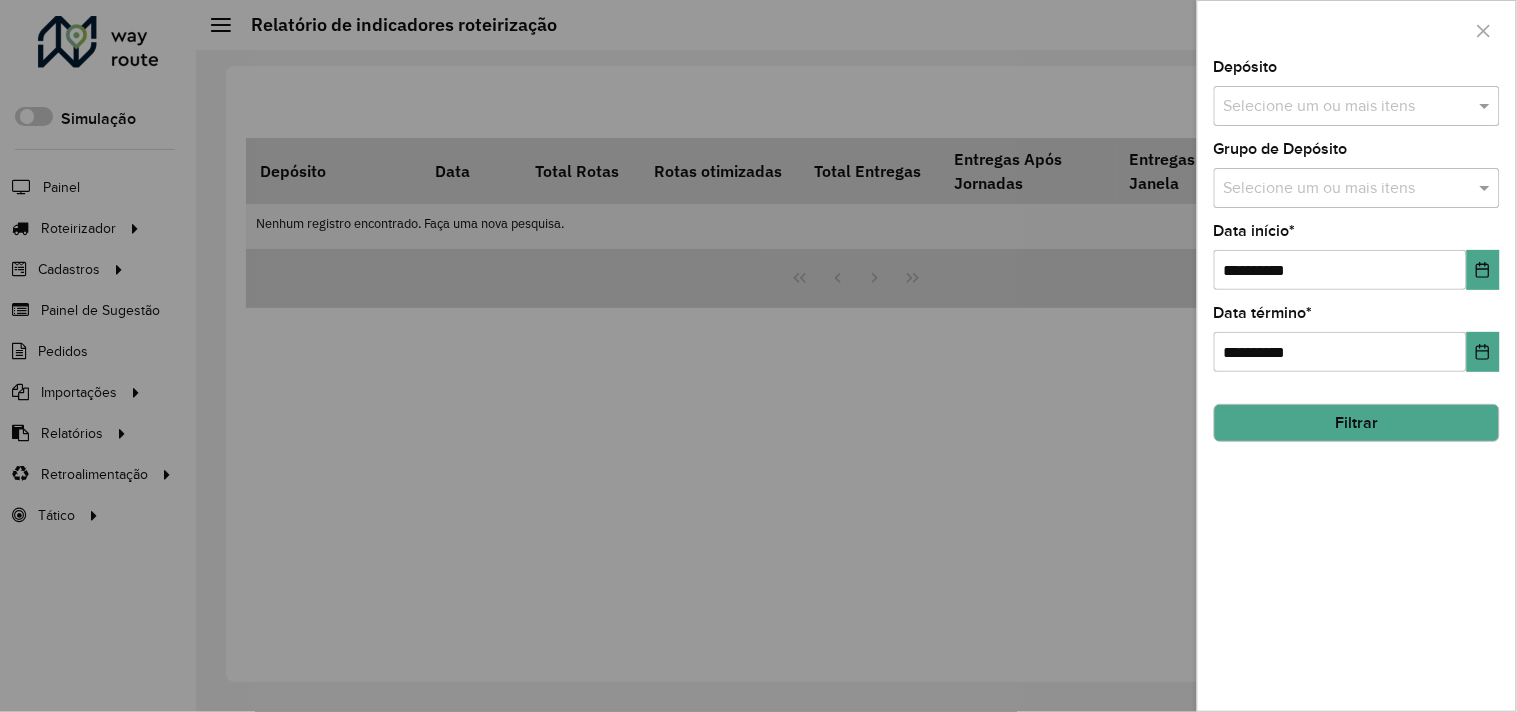 click at bounding box center [1347, 107] 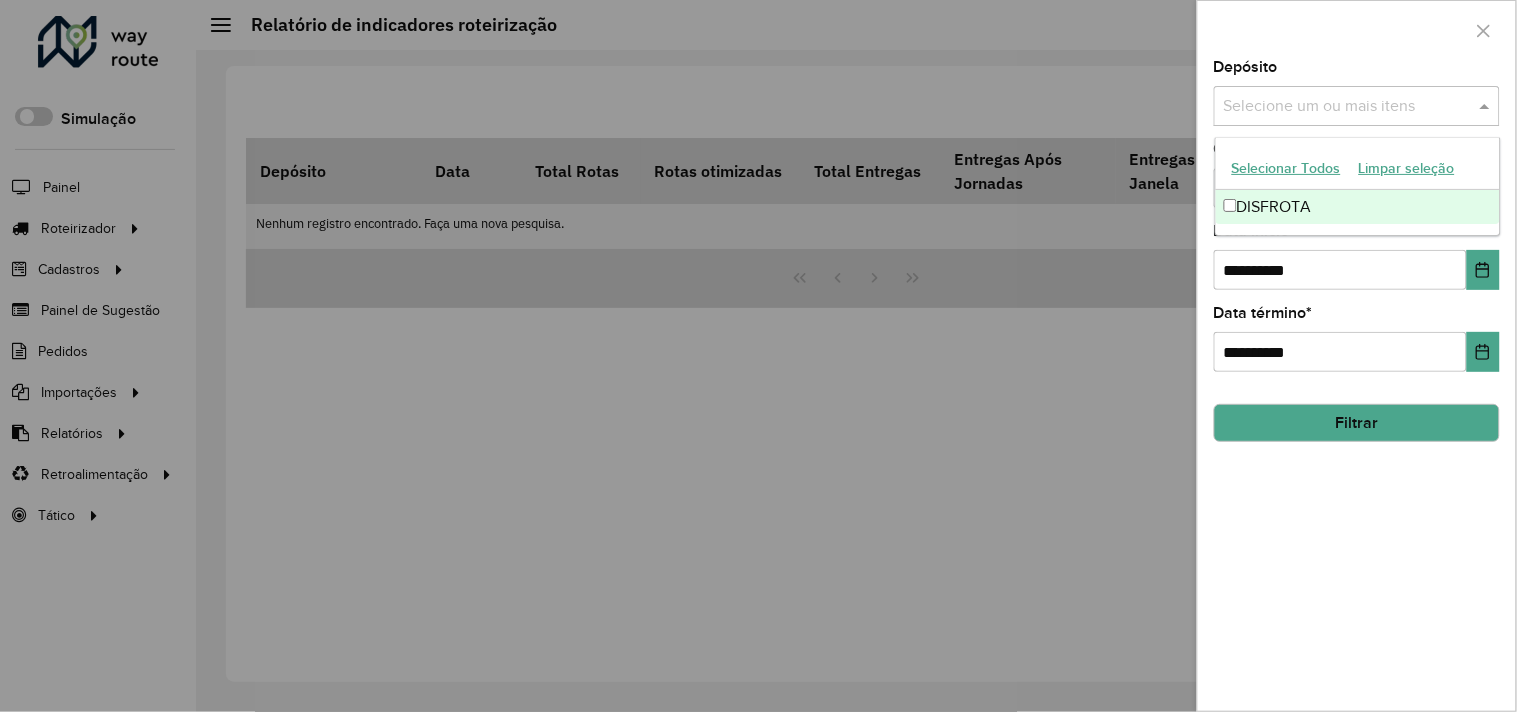 click on "DISFROTA" at bounding box center [1358, 207] 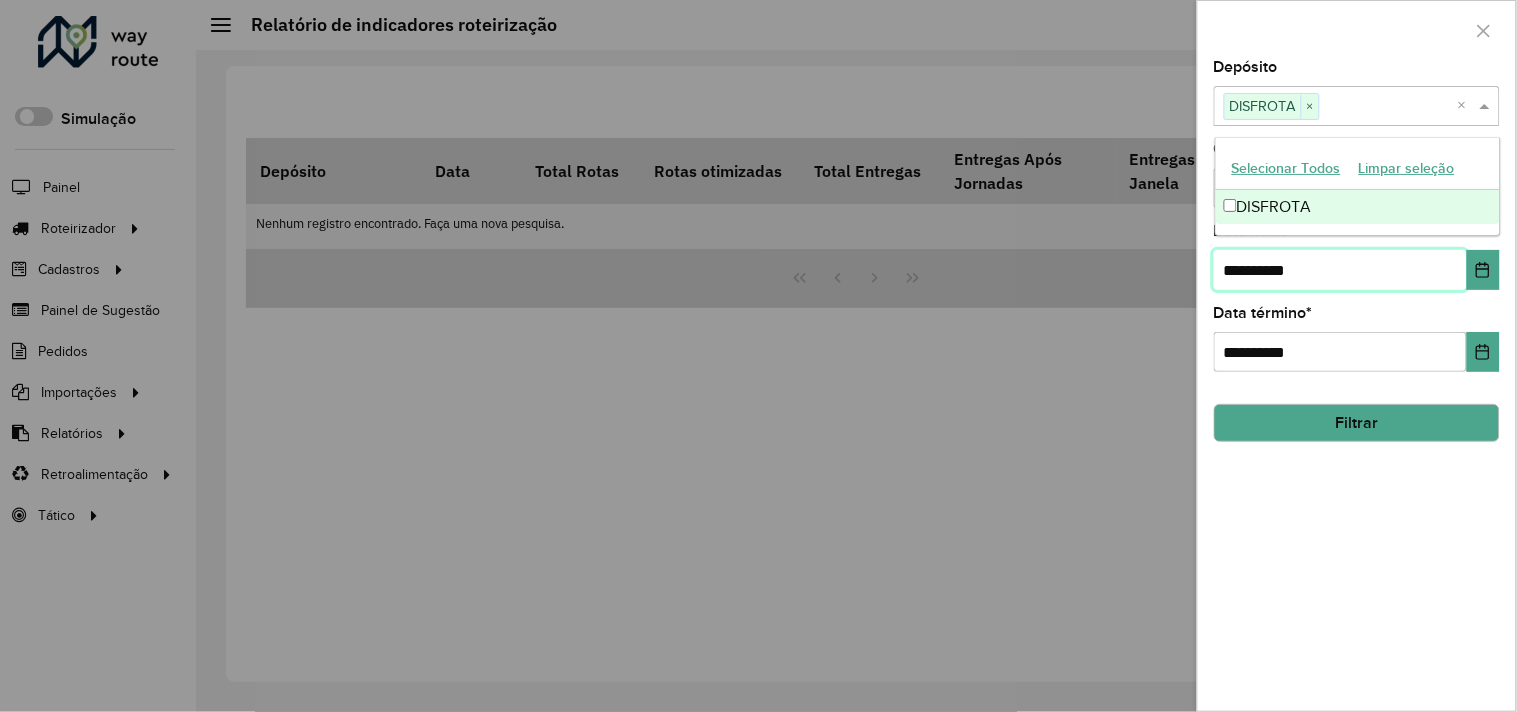click on "**********" at bounding box center (1340, 270) 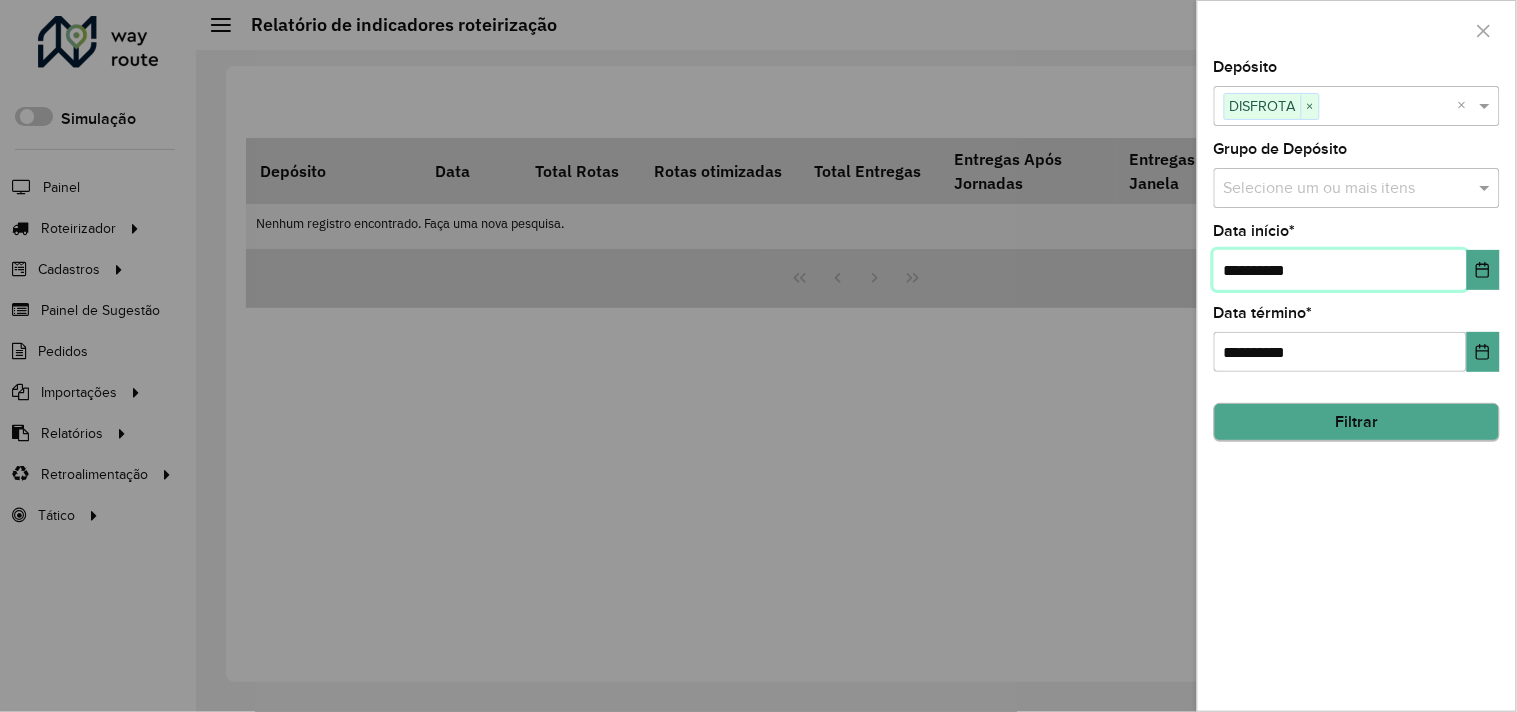 type on "**********" 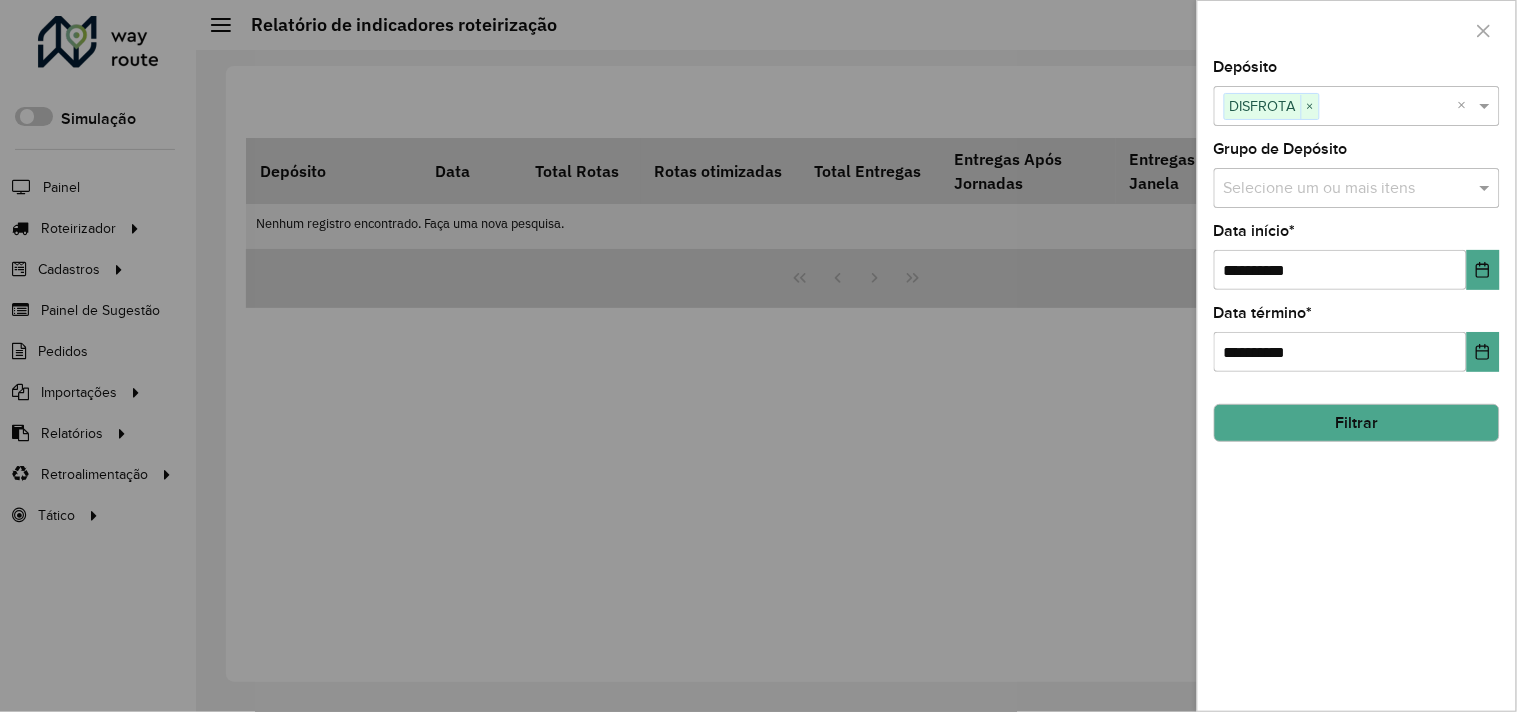 click on "Filtrar" 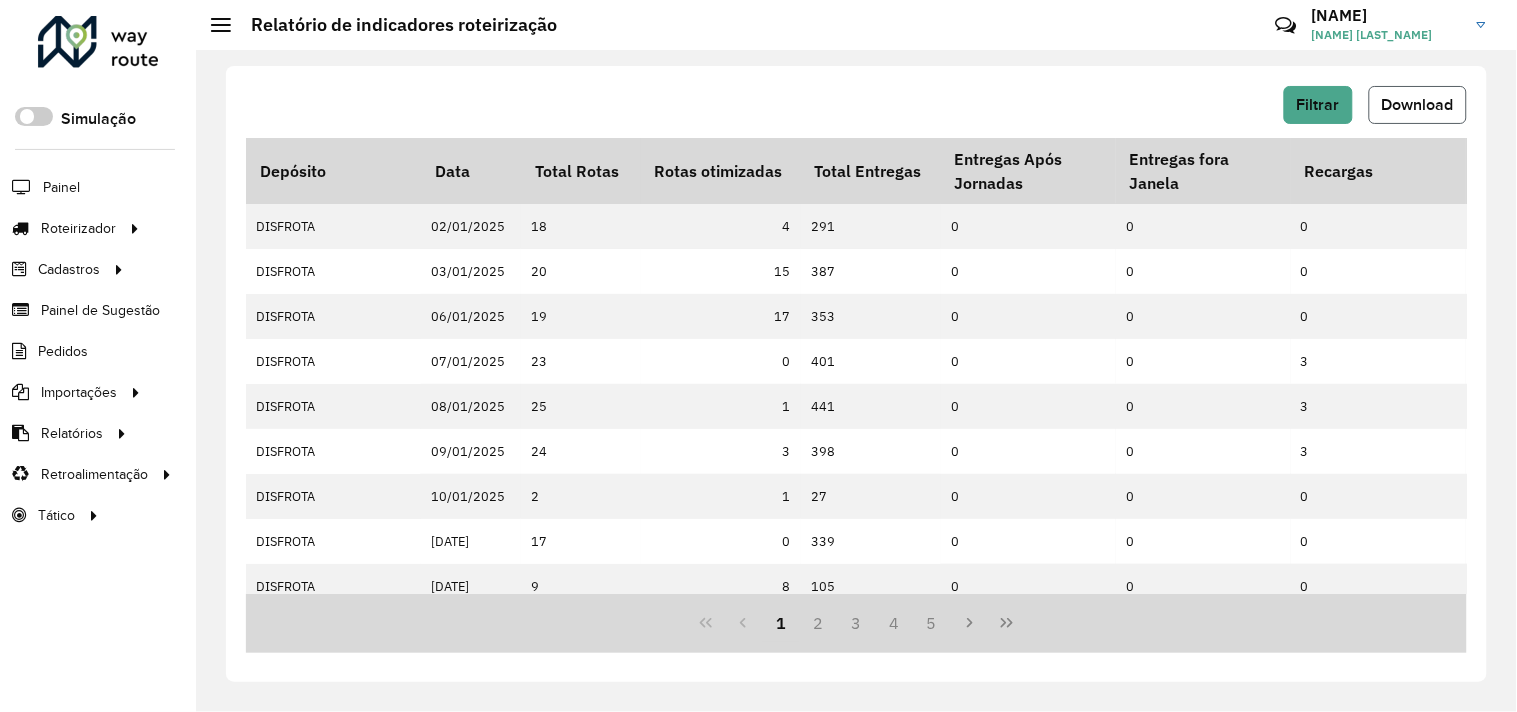 click on "Download" 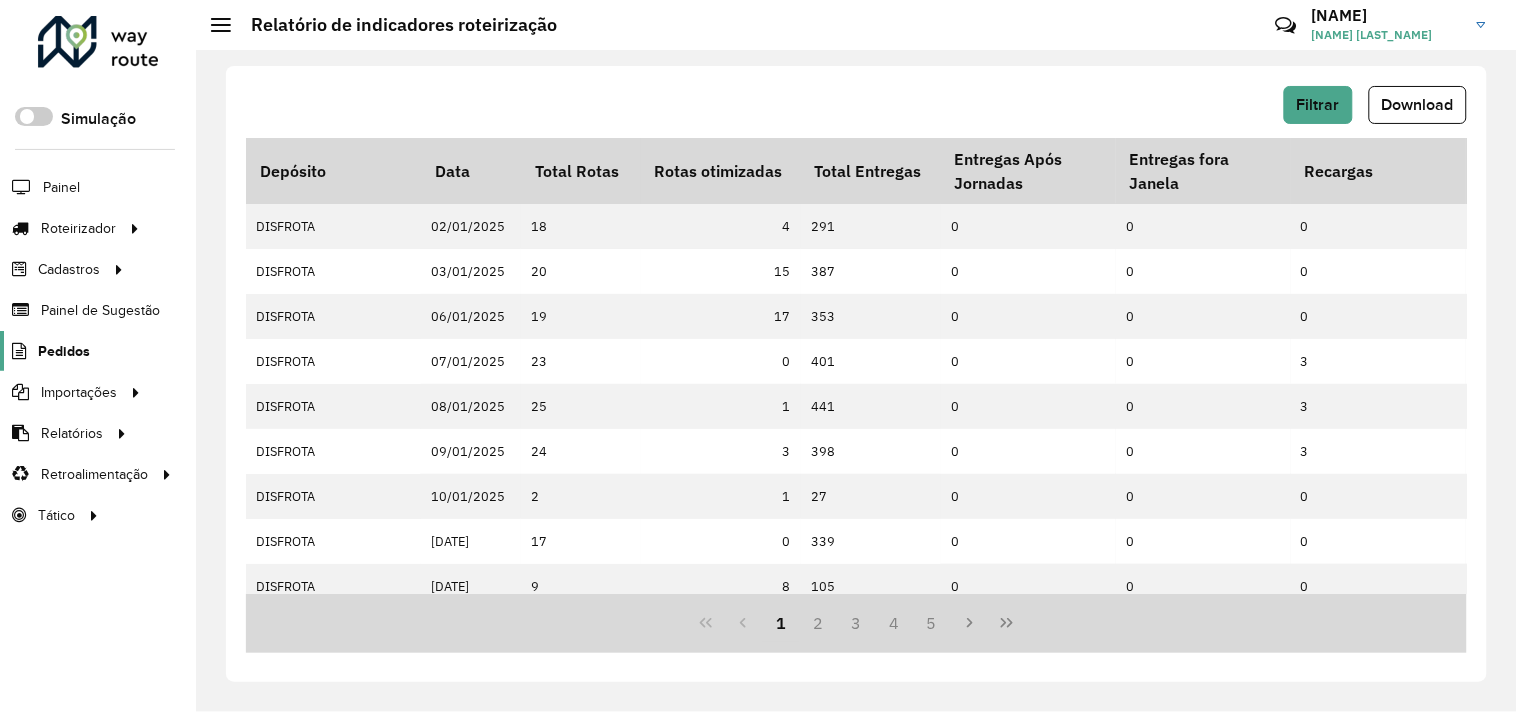 click on "Pedidos" 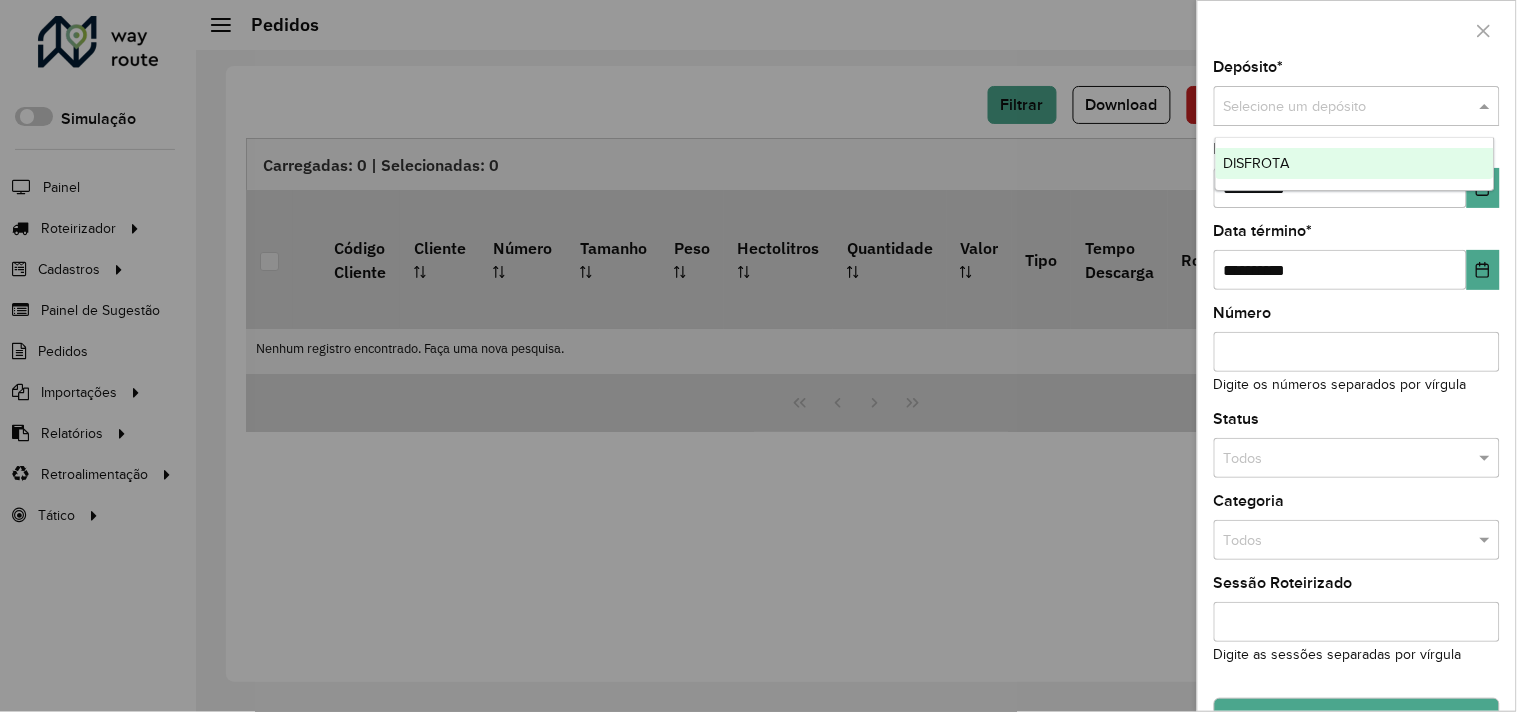 click at bounding box center (1337, 107) 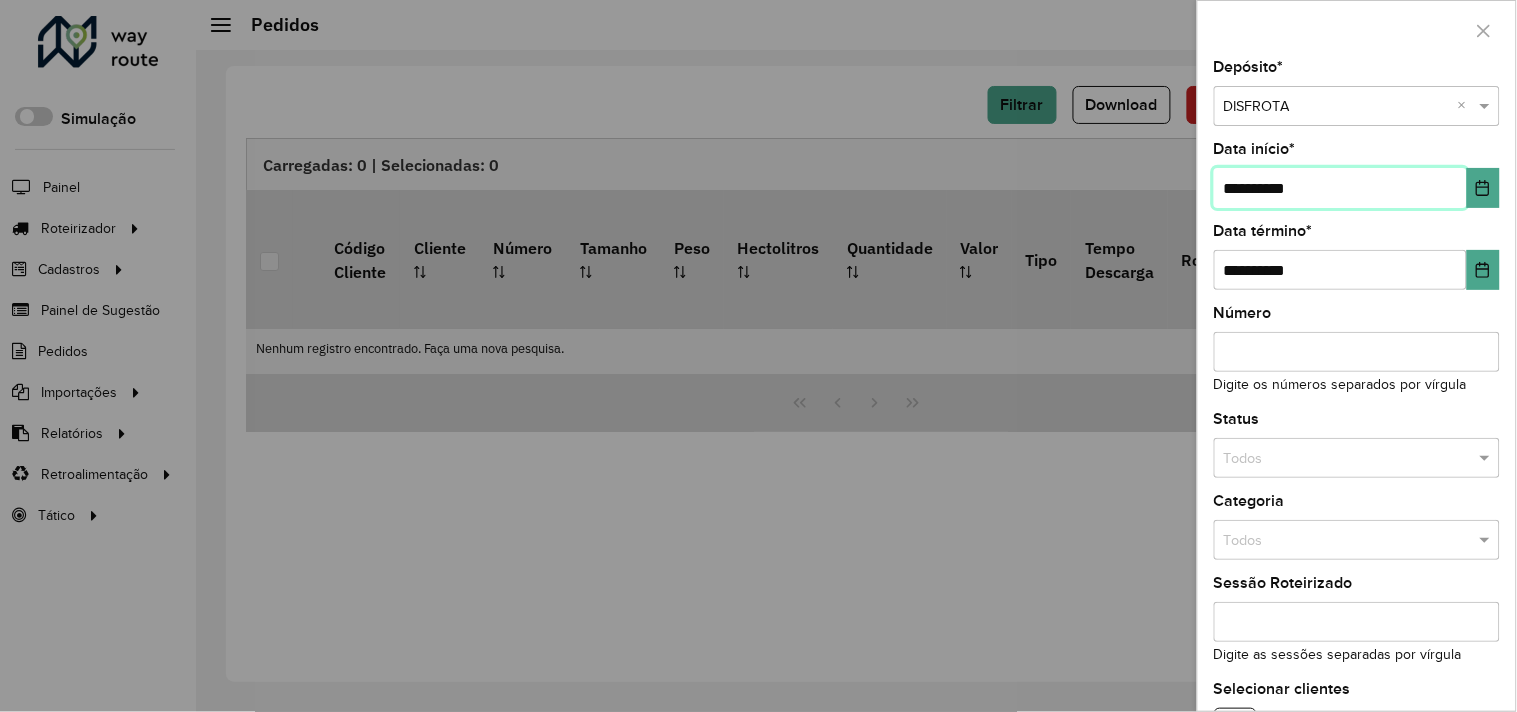 click on "**********" at bounding box center (1340, 188) 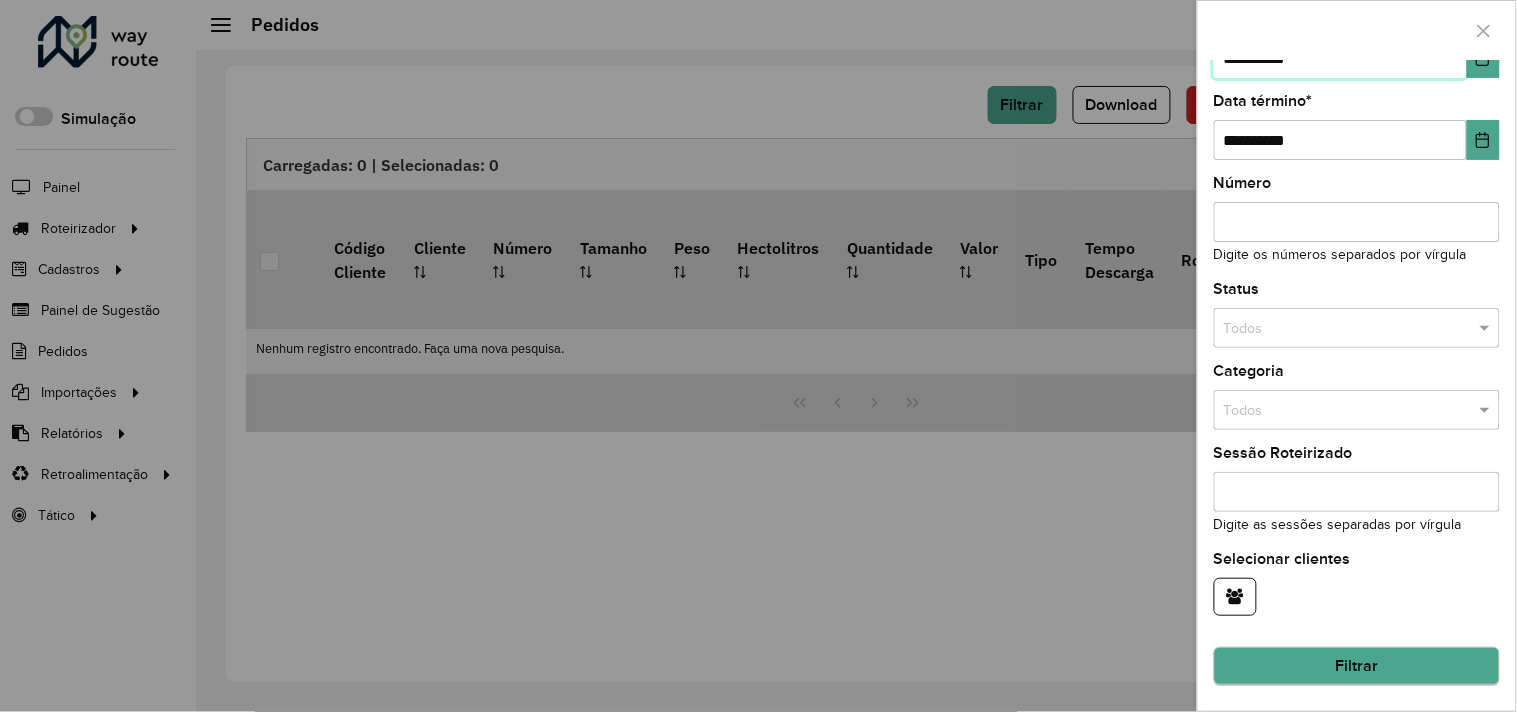 type on "**********" 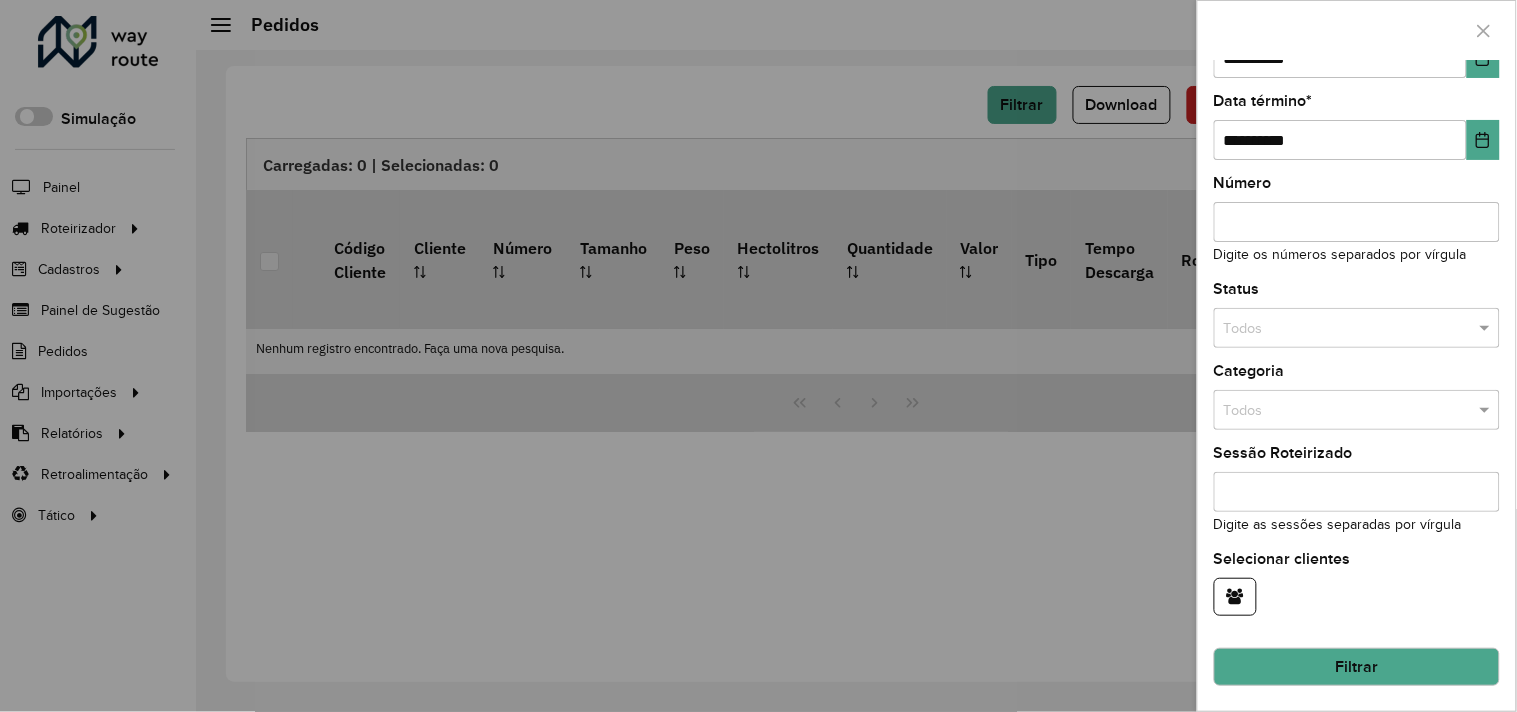 click on "Filtrar" 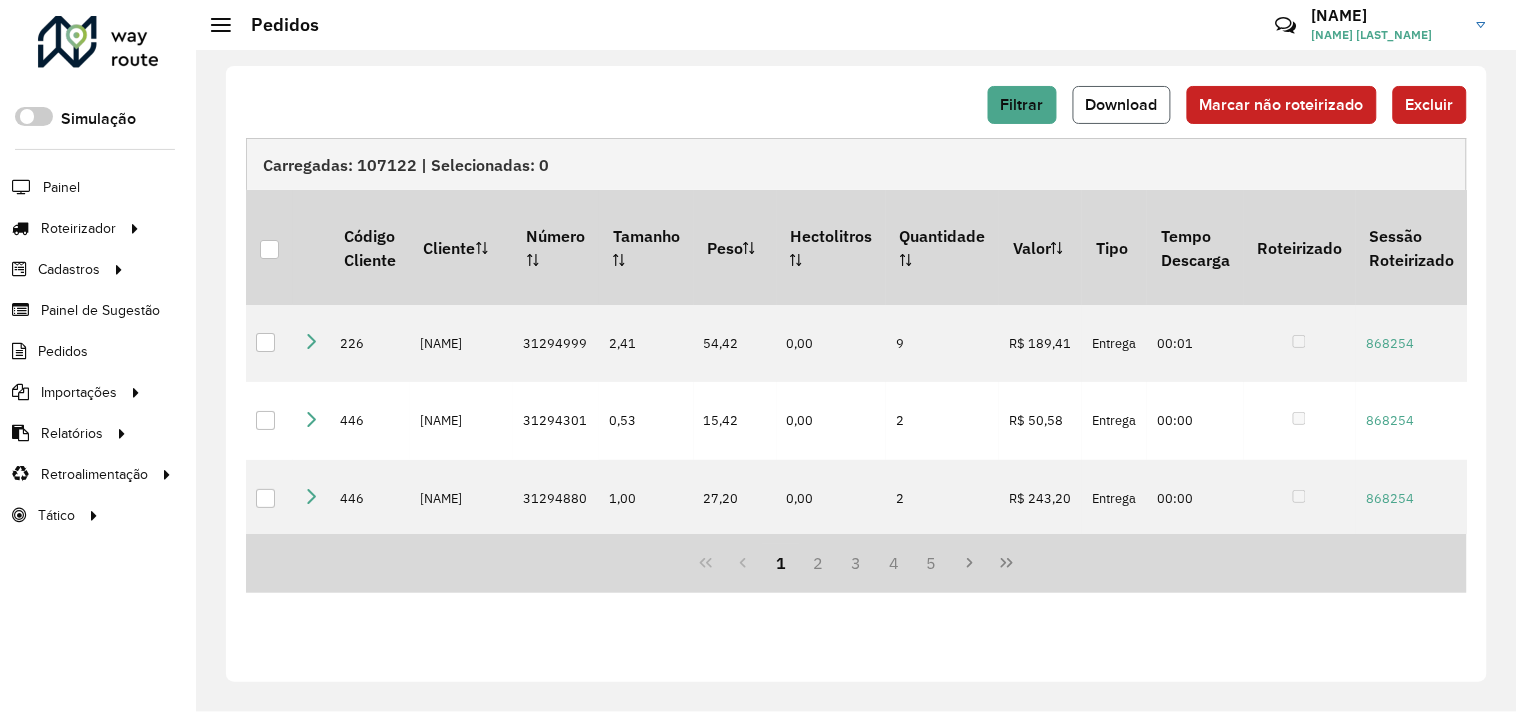 click on "Download" 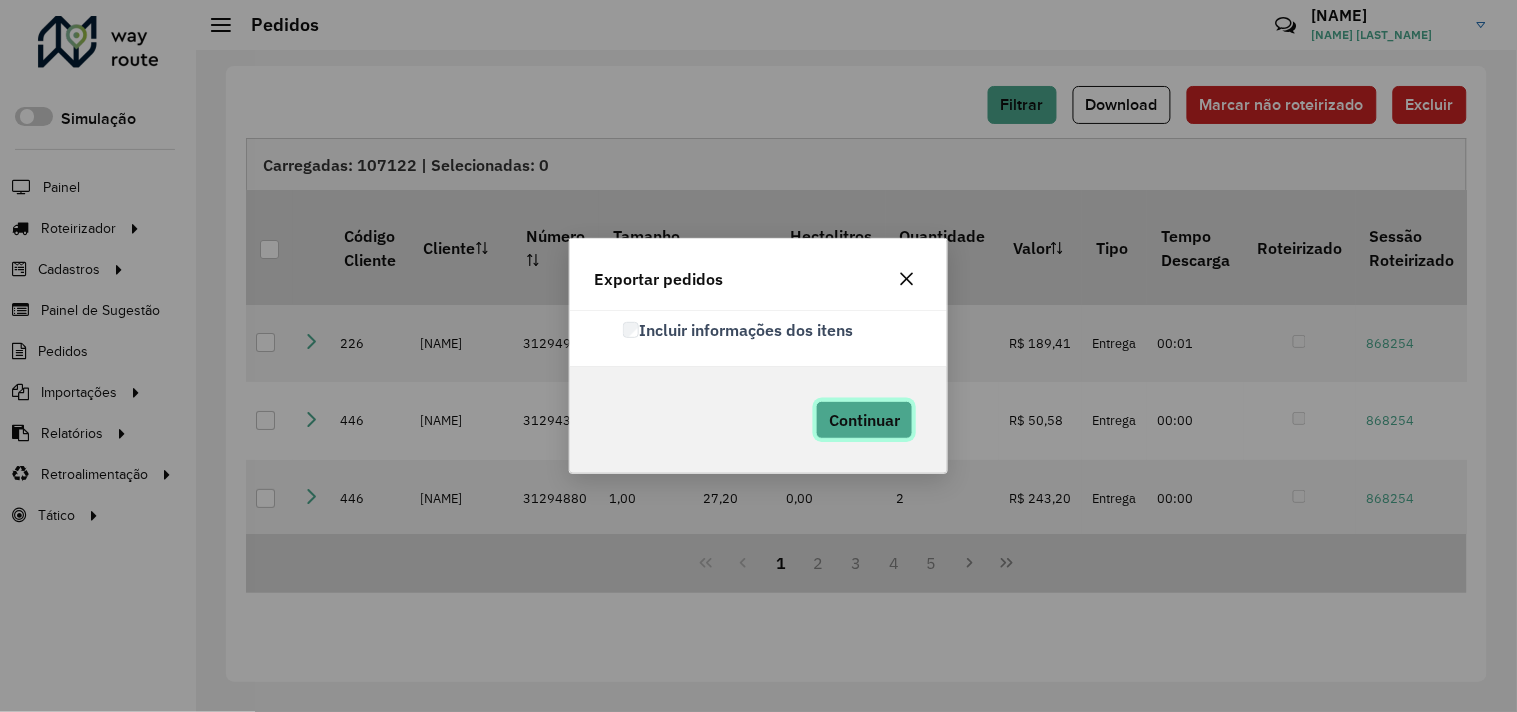 click on "Continuar" 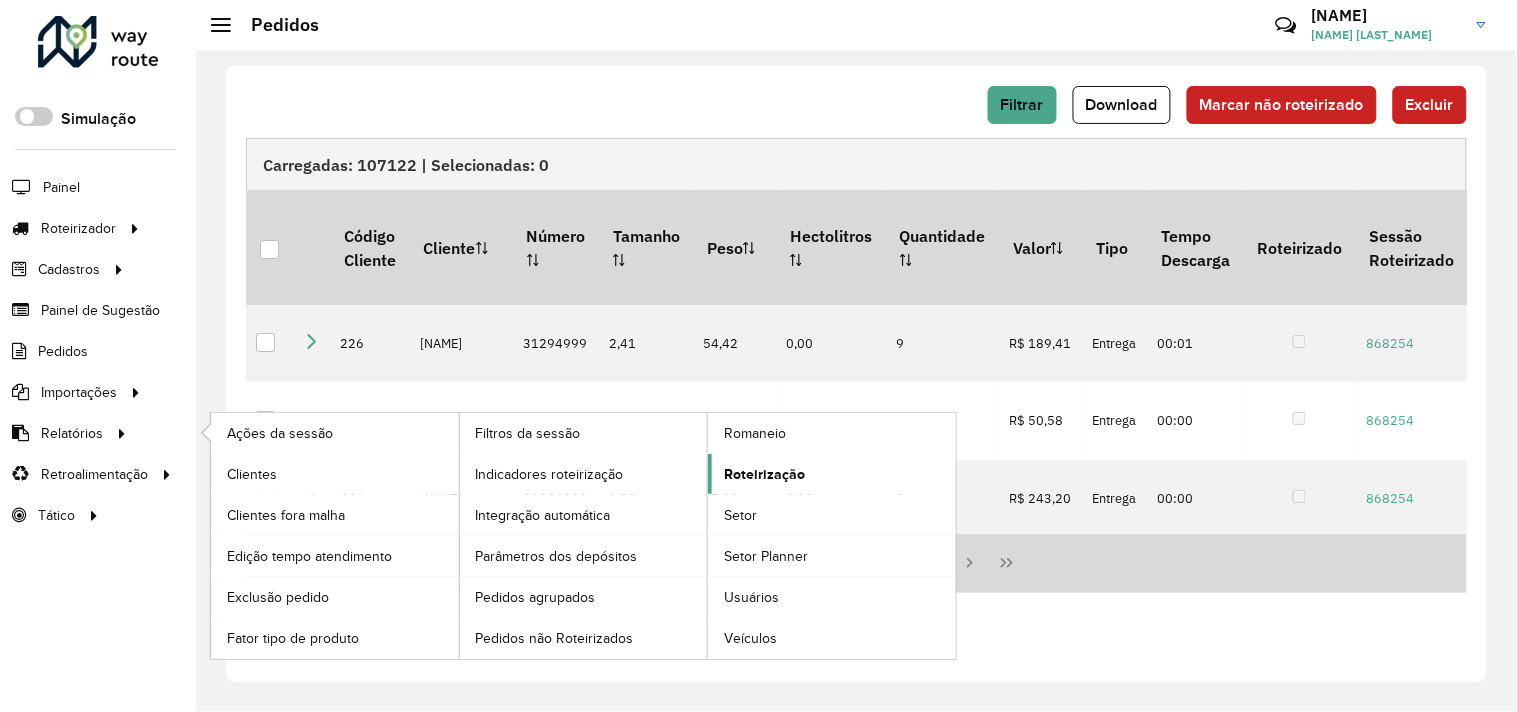 click on "Roteirização" 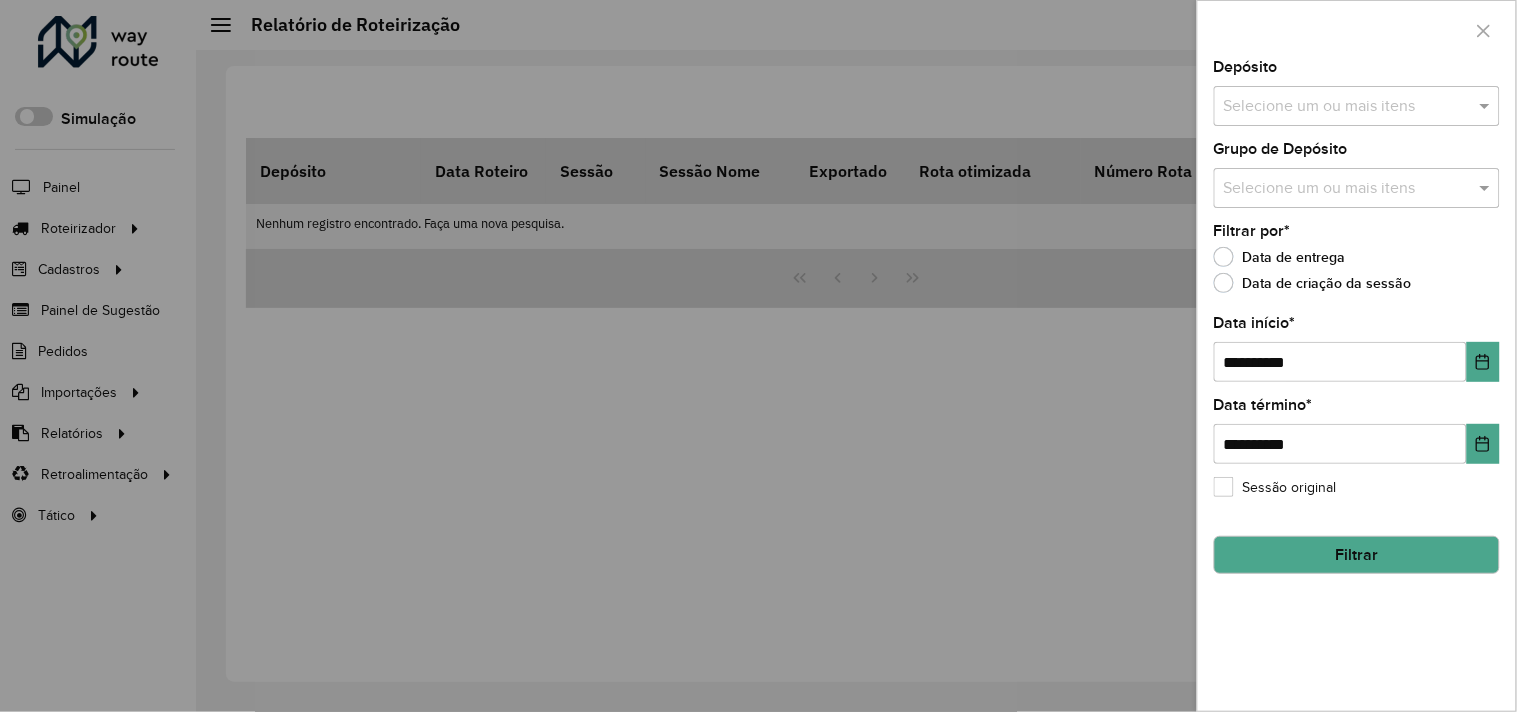 click at bounding box center (1347, 107) 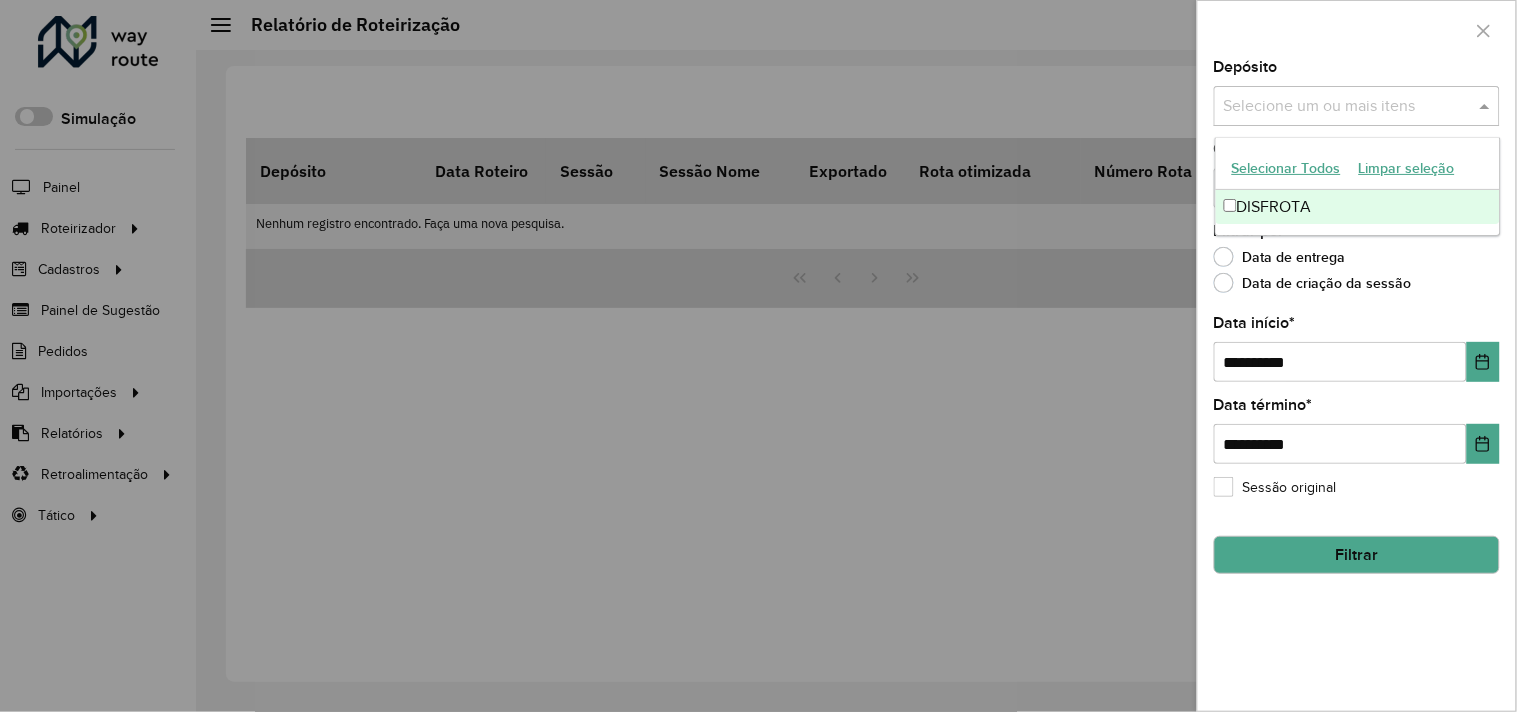 click on "DISFROTA" at bounding box center (1358, 207) 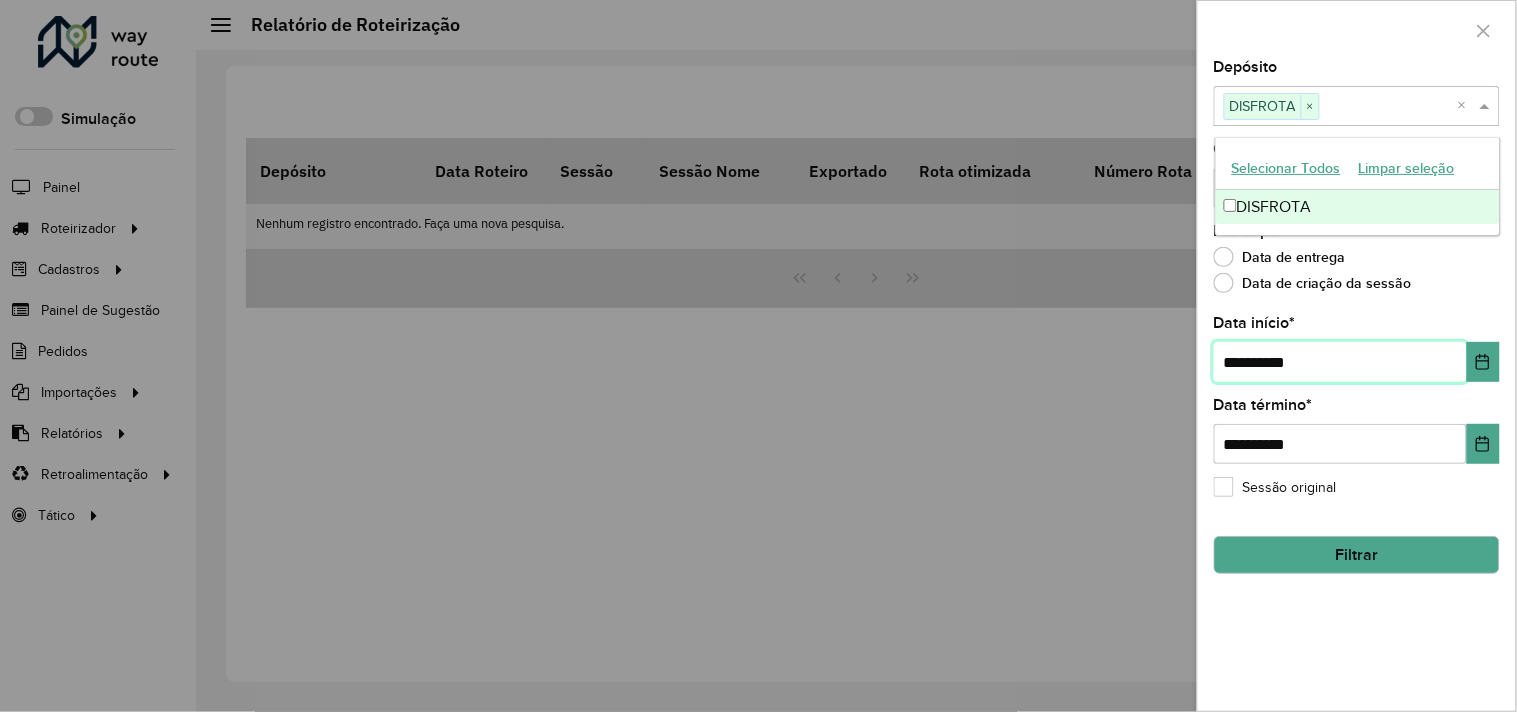 click on "**********" at bounding box center [1340, 362] 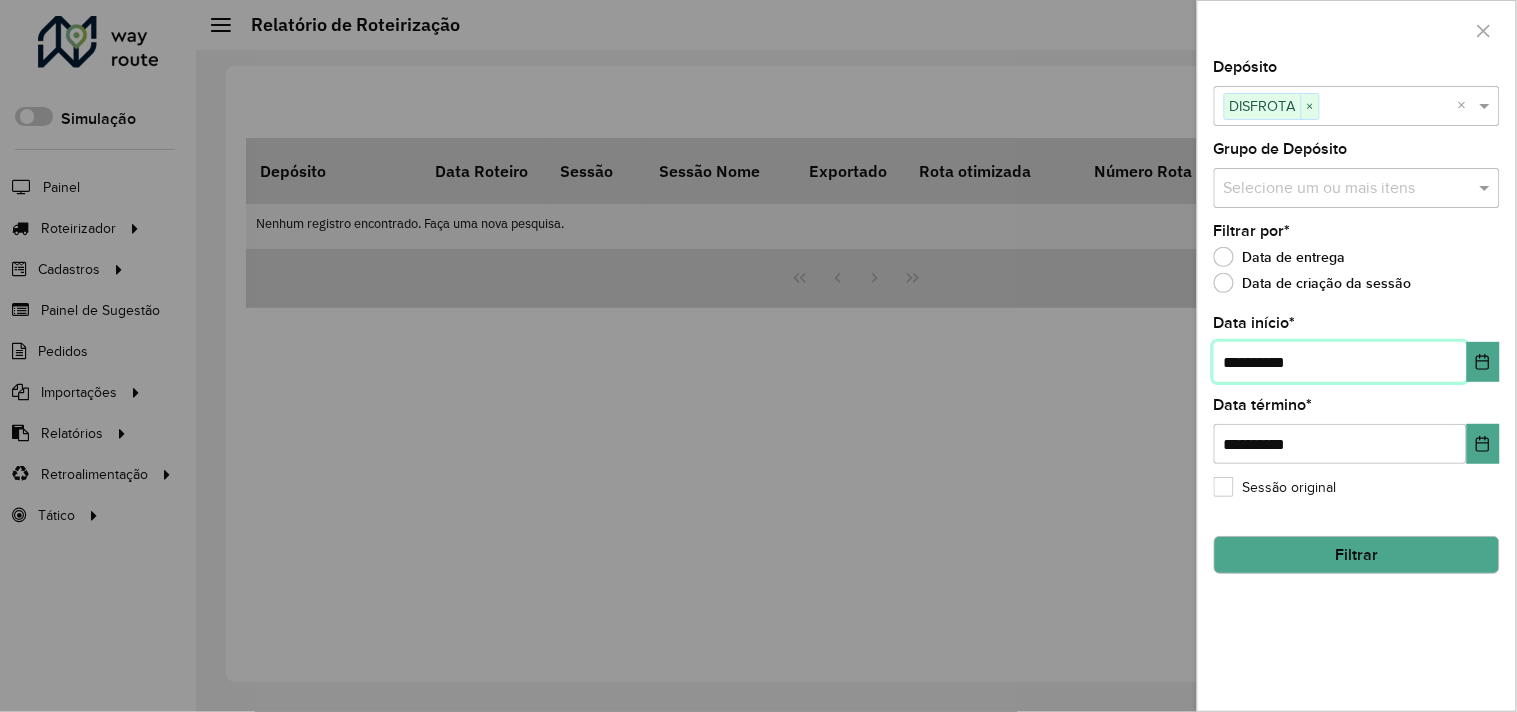 click on "**********" at bounding box center [1340, 362] 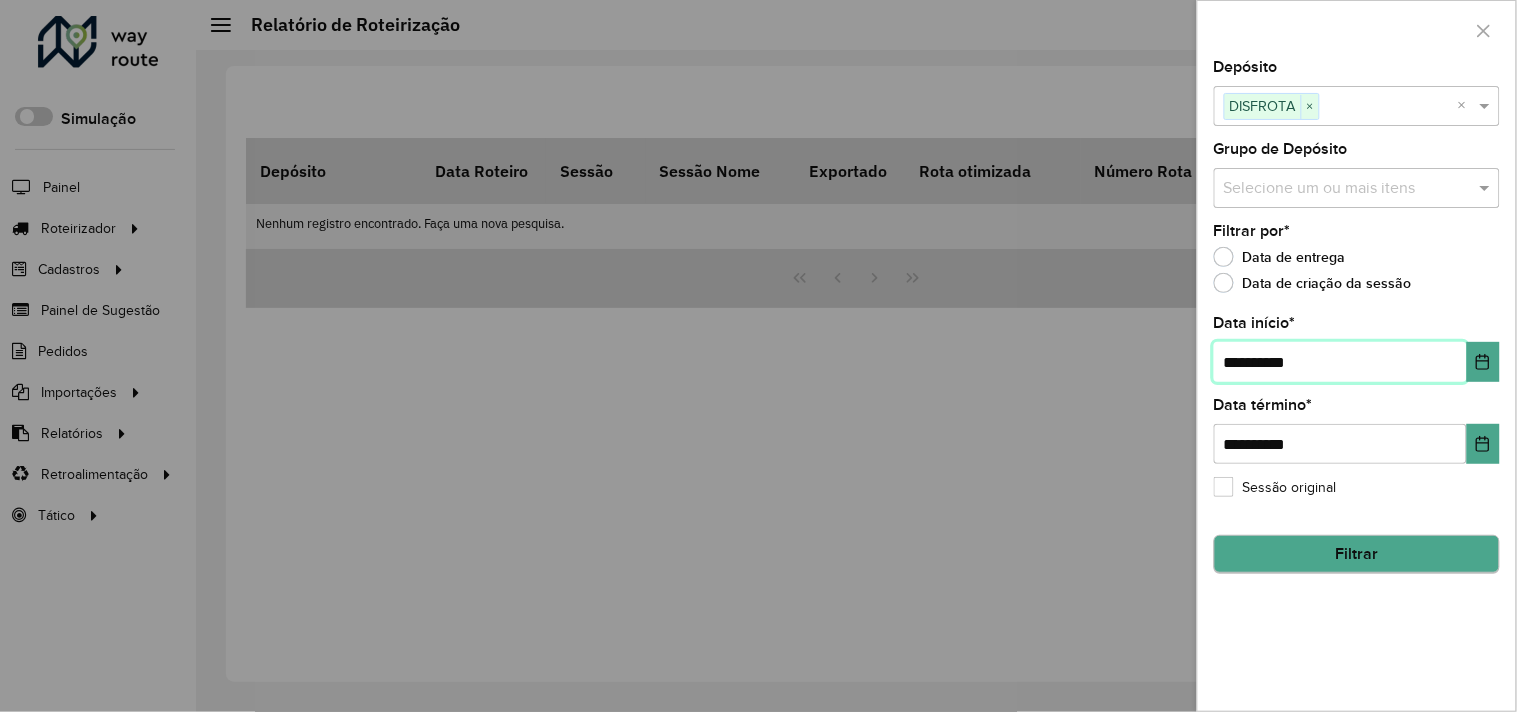 type on "**********" 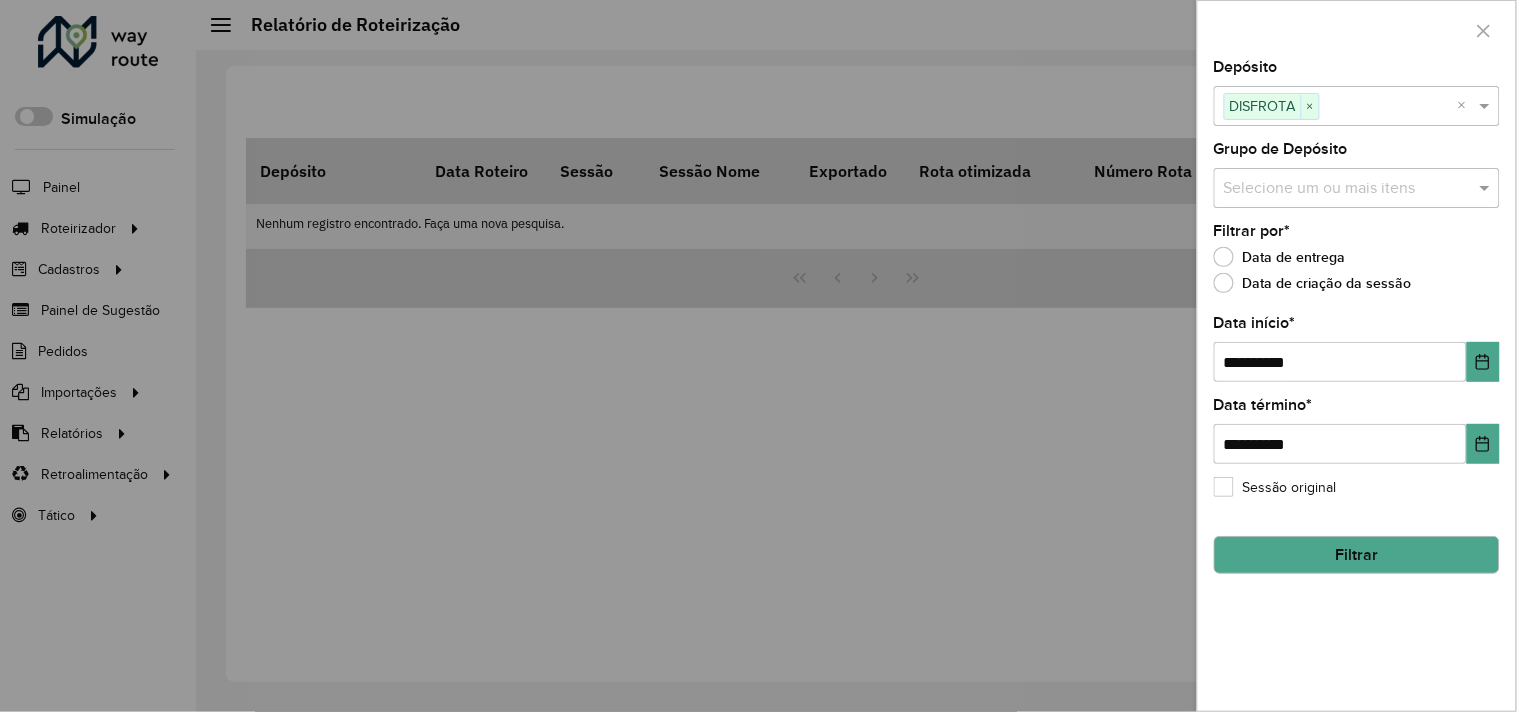 click on "Filtrar" 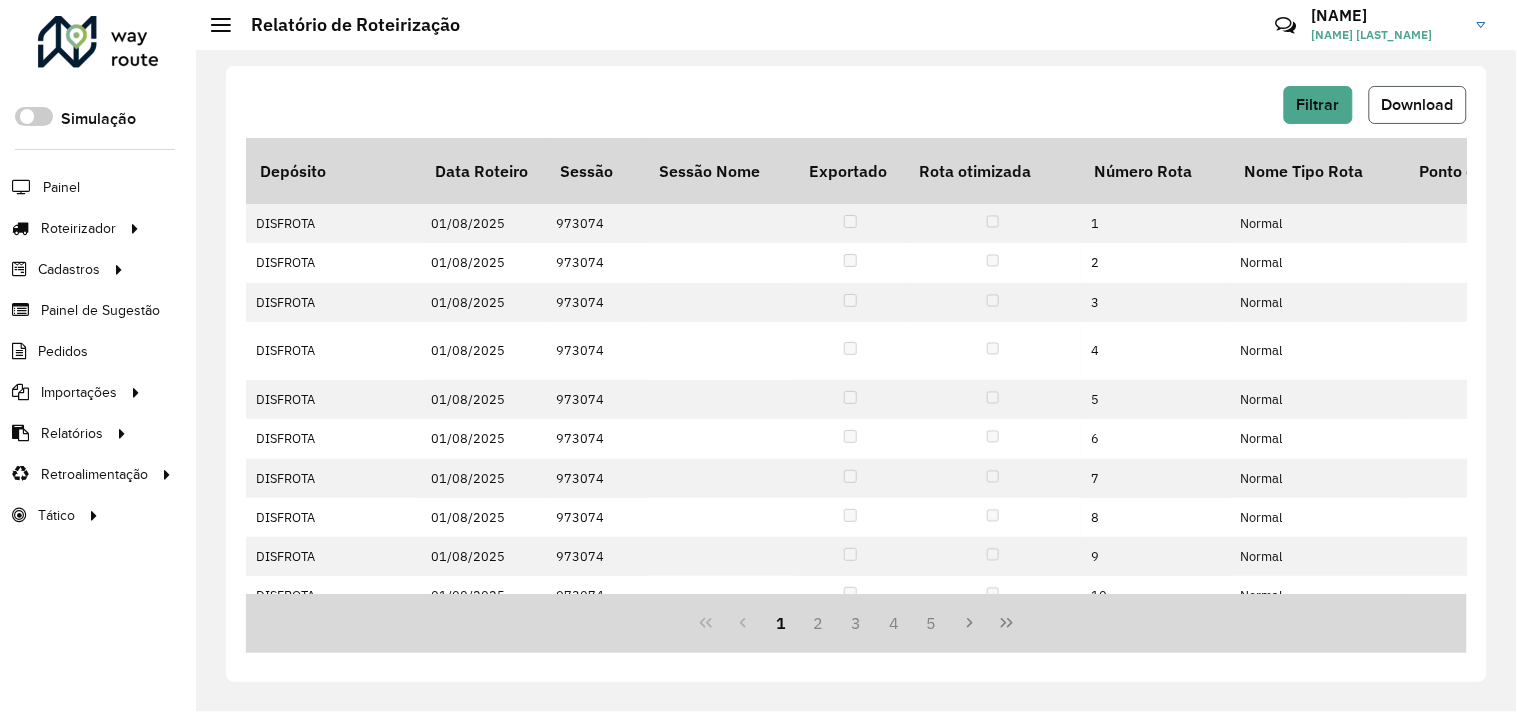 click on "Download" 